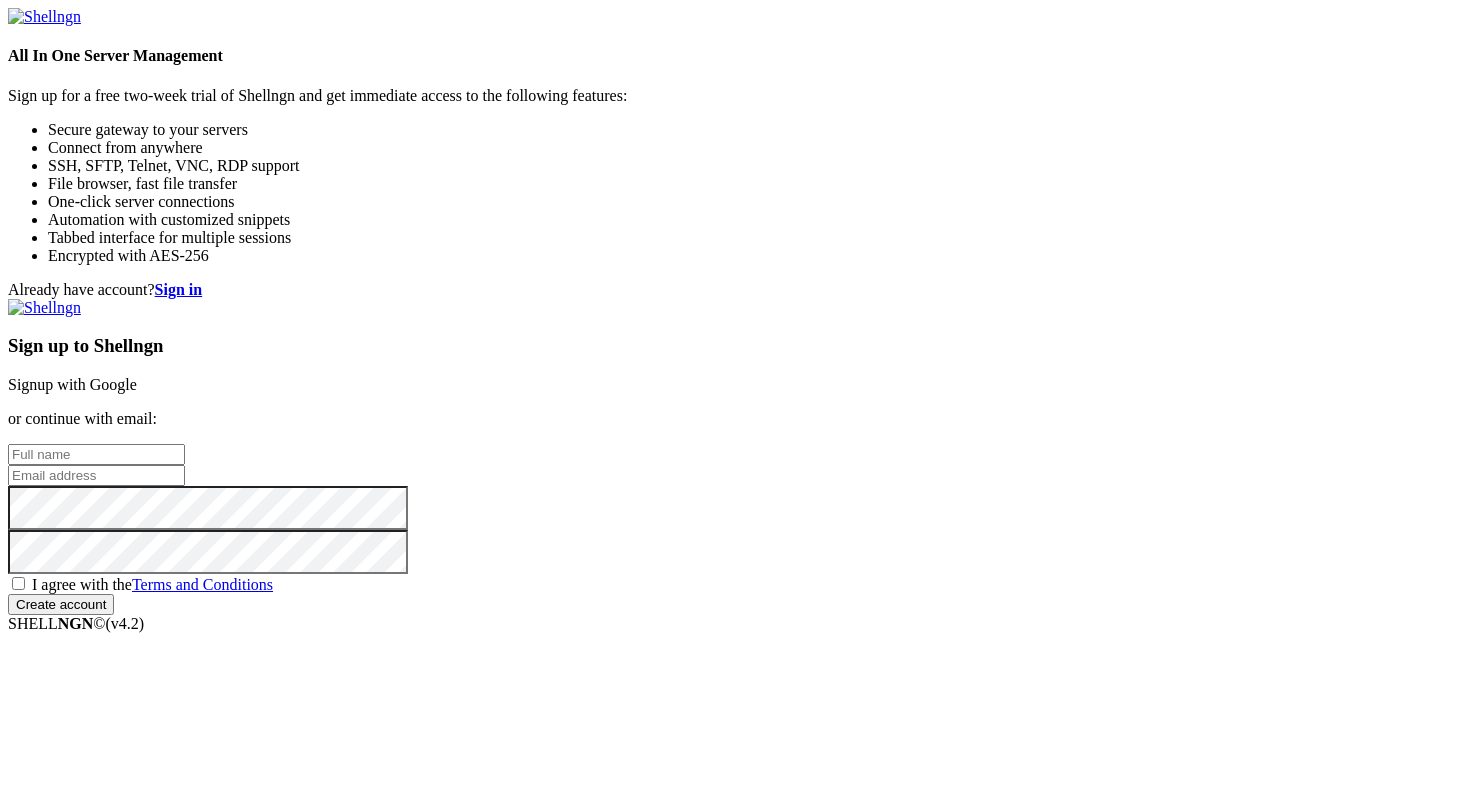 scroll, scrollTop: 0, scrollLeft: 0, axis: both 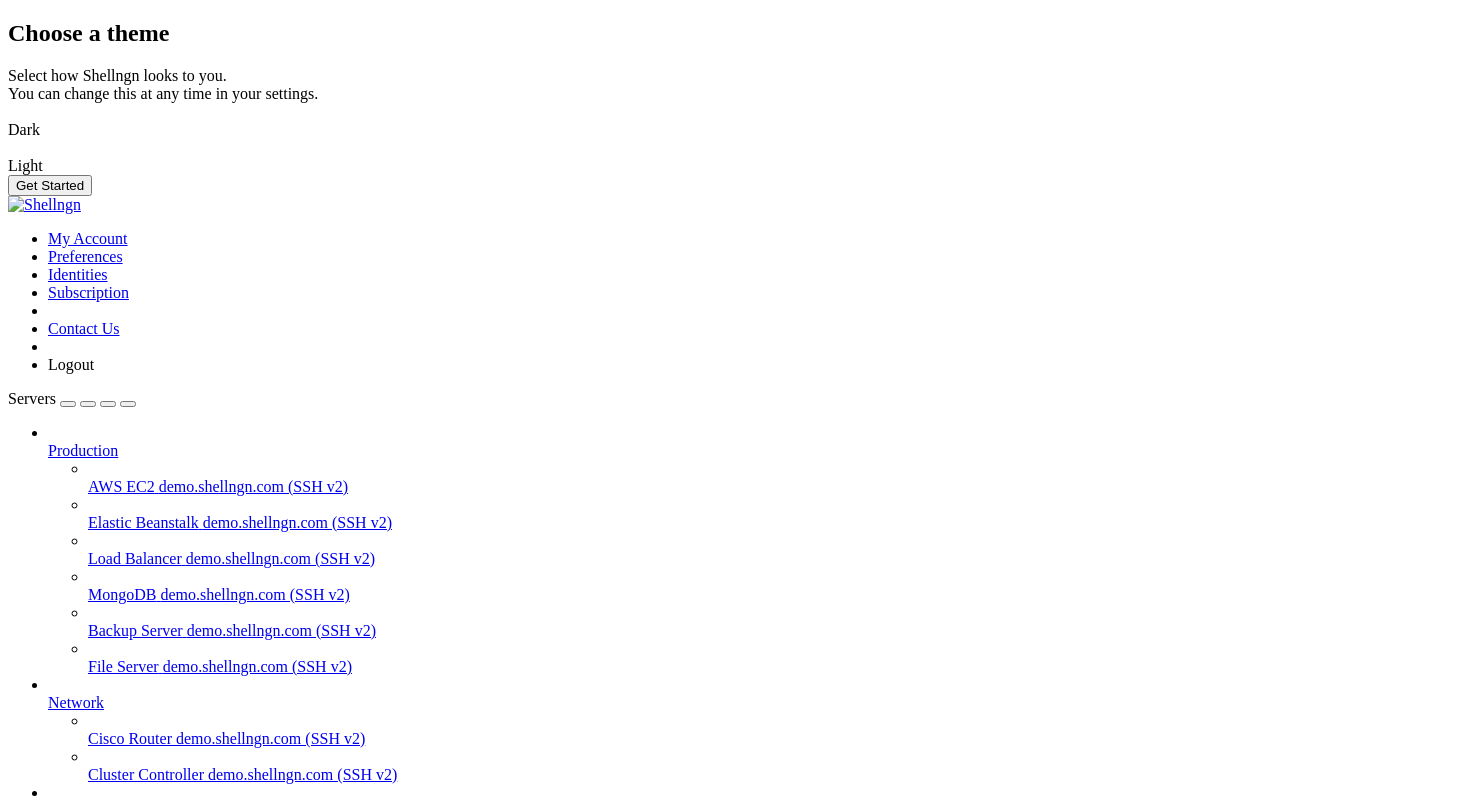 click at bounding box center [8, 153] 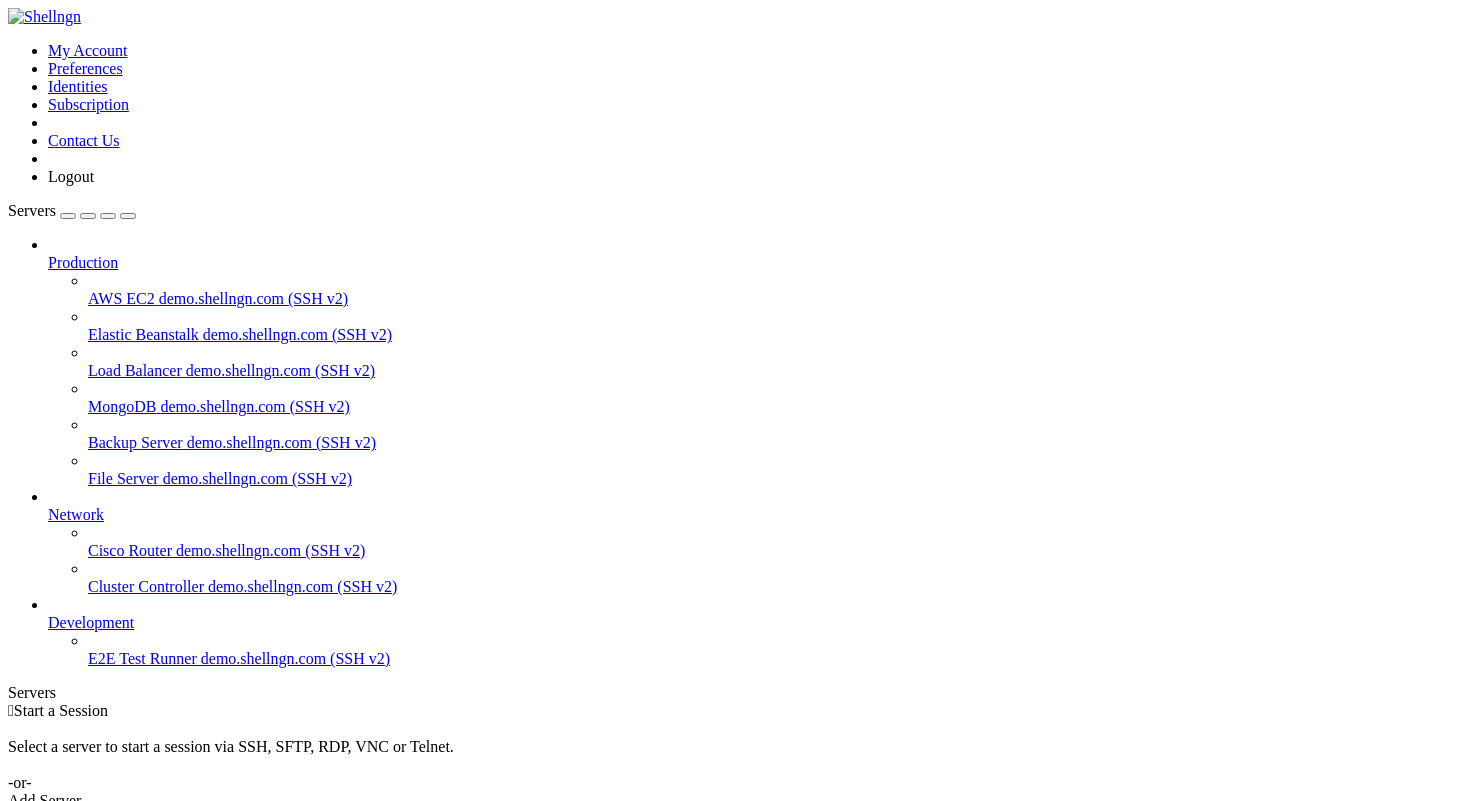 click on "Add Server" at bounding box center (735, 801) 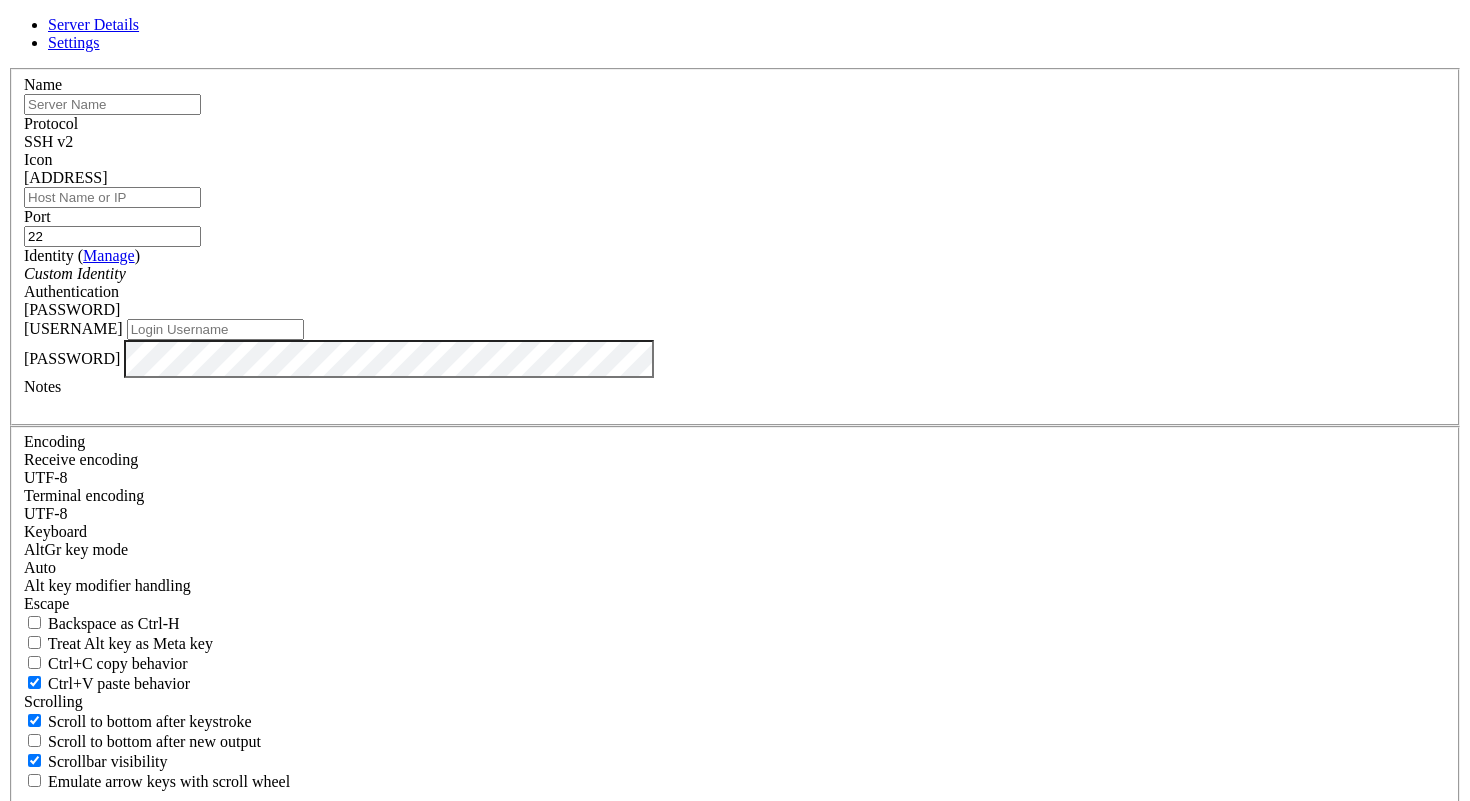 click at bounding box center (112, 104) 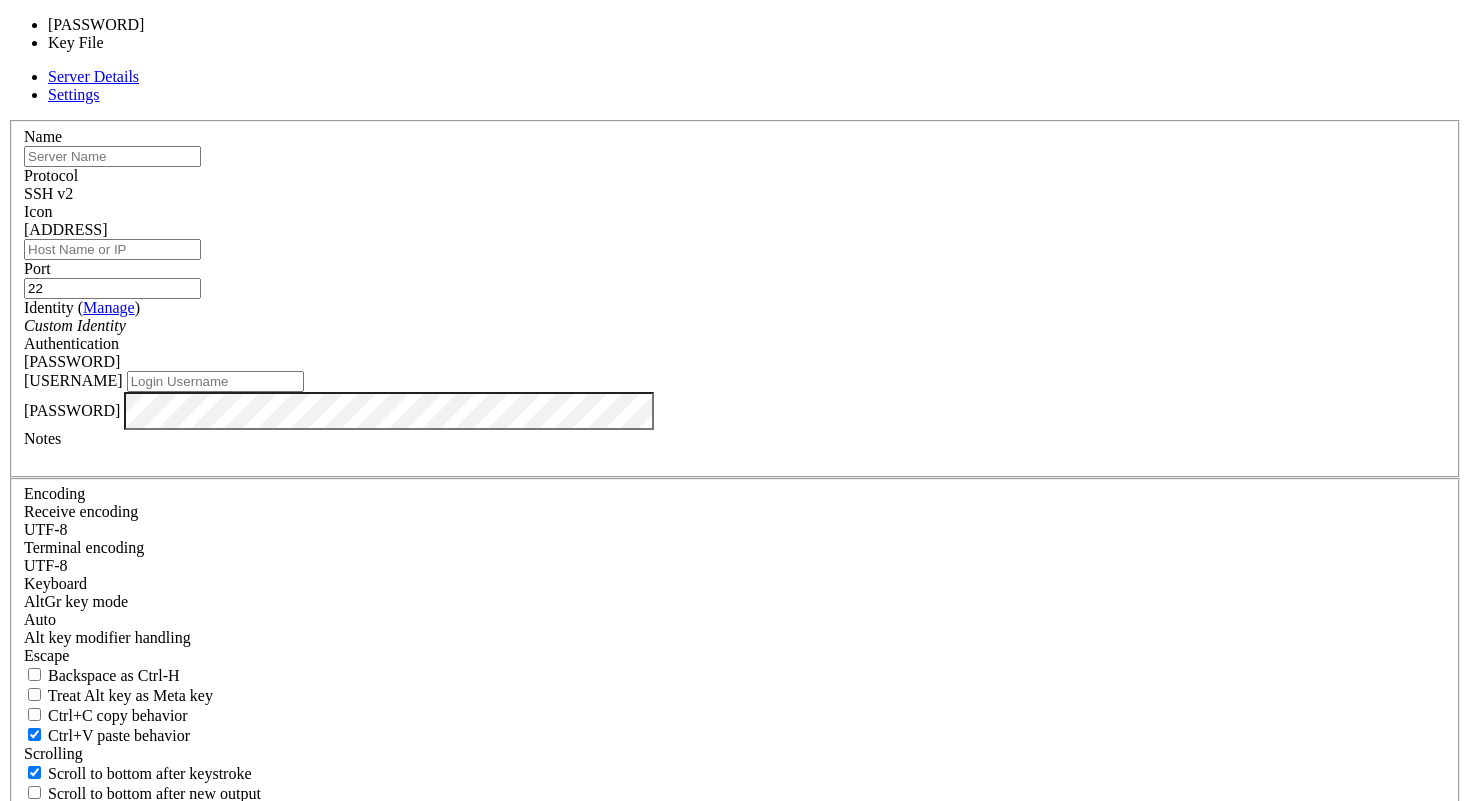 click on "Password" at bounding box center [735, 362] 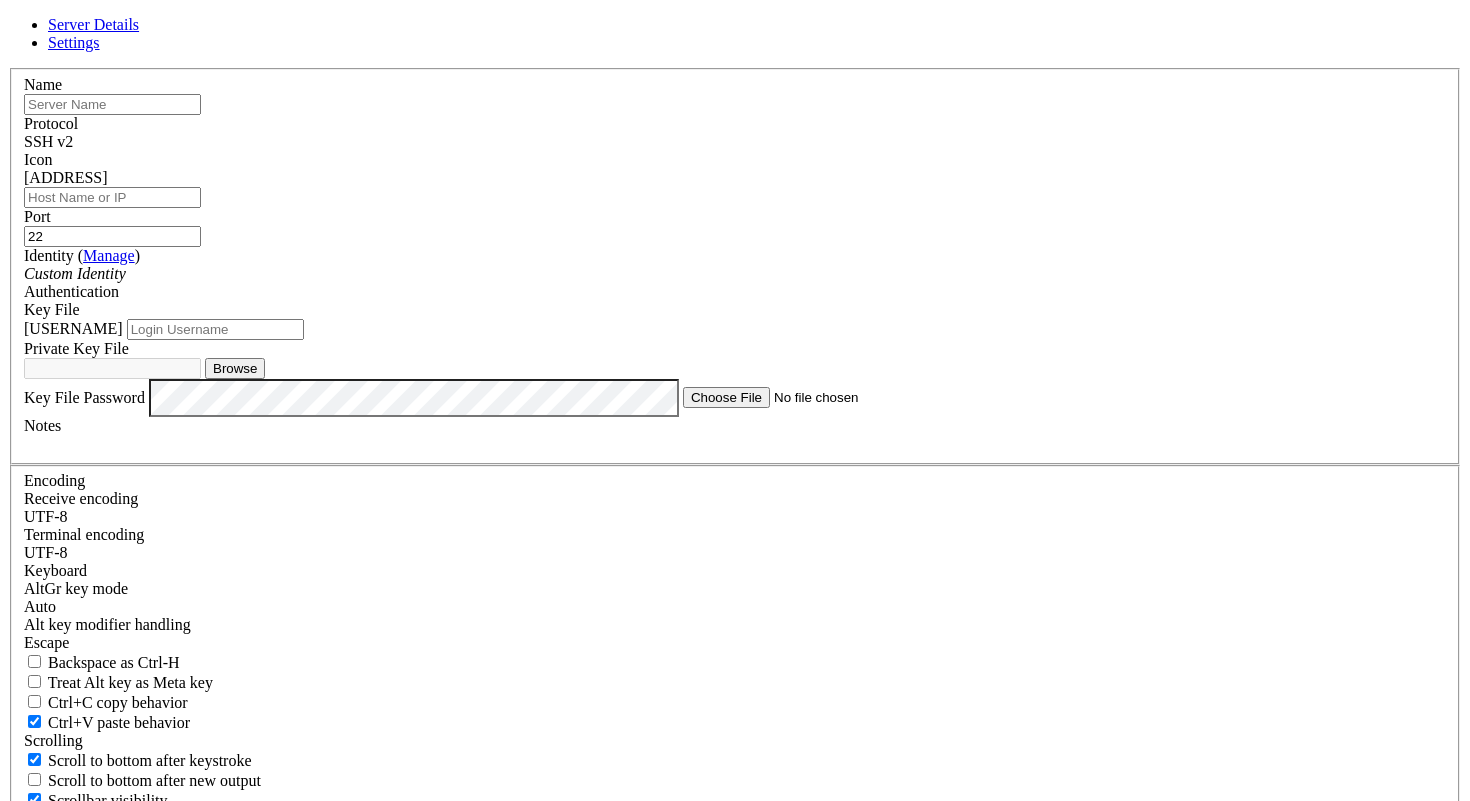 click on "Browse" at bounding box center [235, 368] 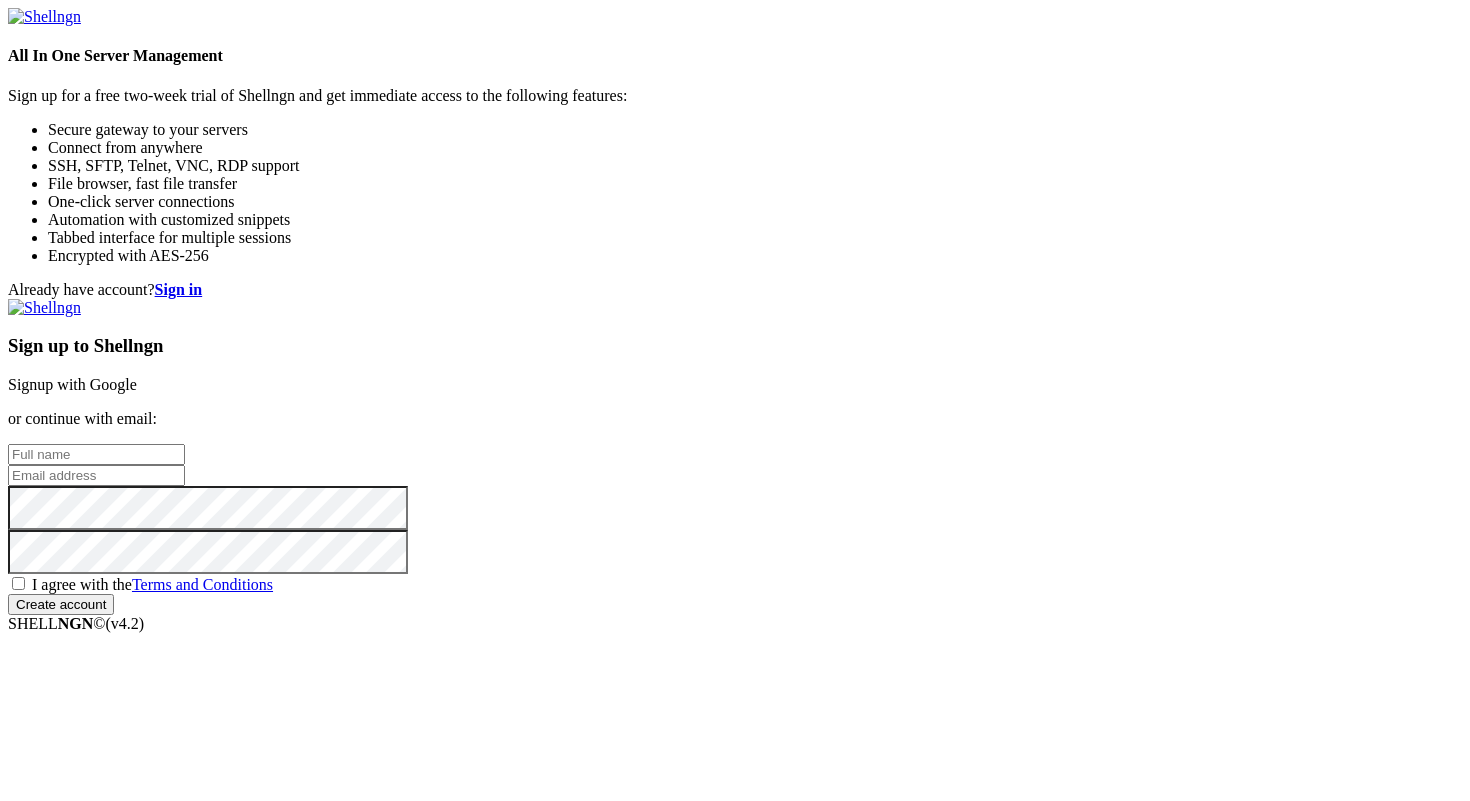 scroll, scrollTop: 0, scrollLeft: 0, axis: both 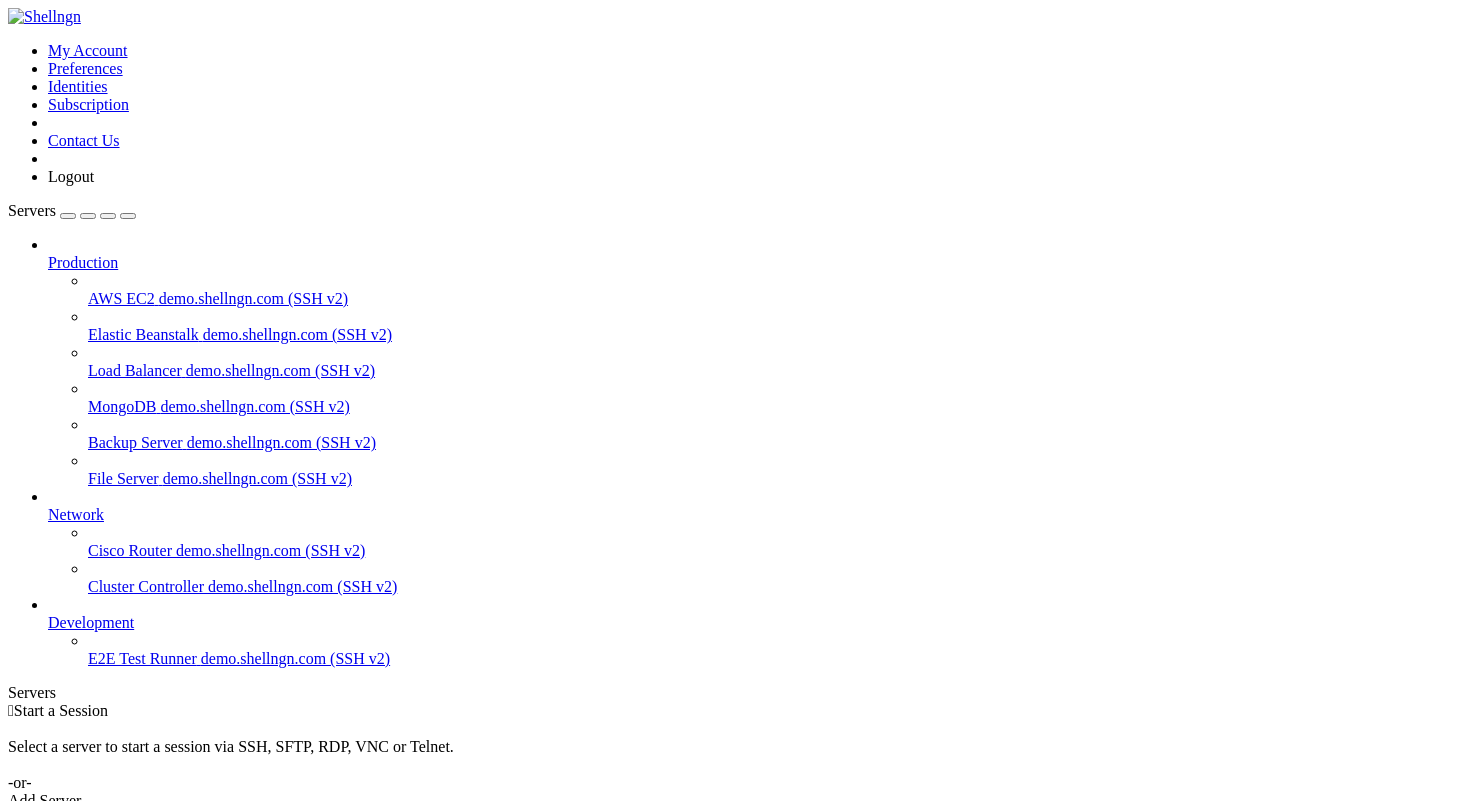 click on "Add Server" at bounding box center [735, 801] 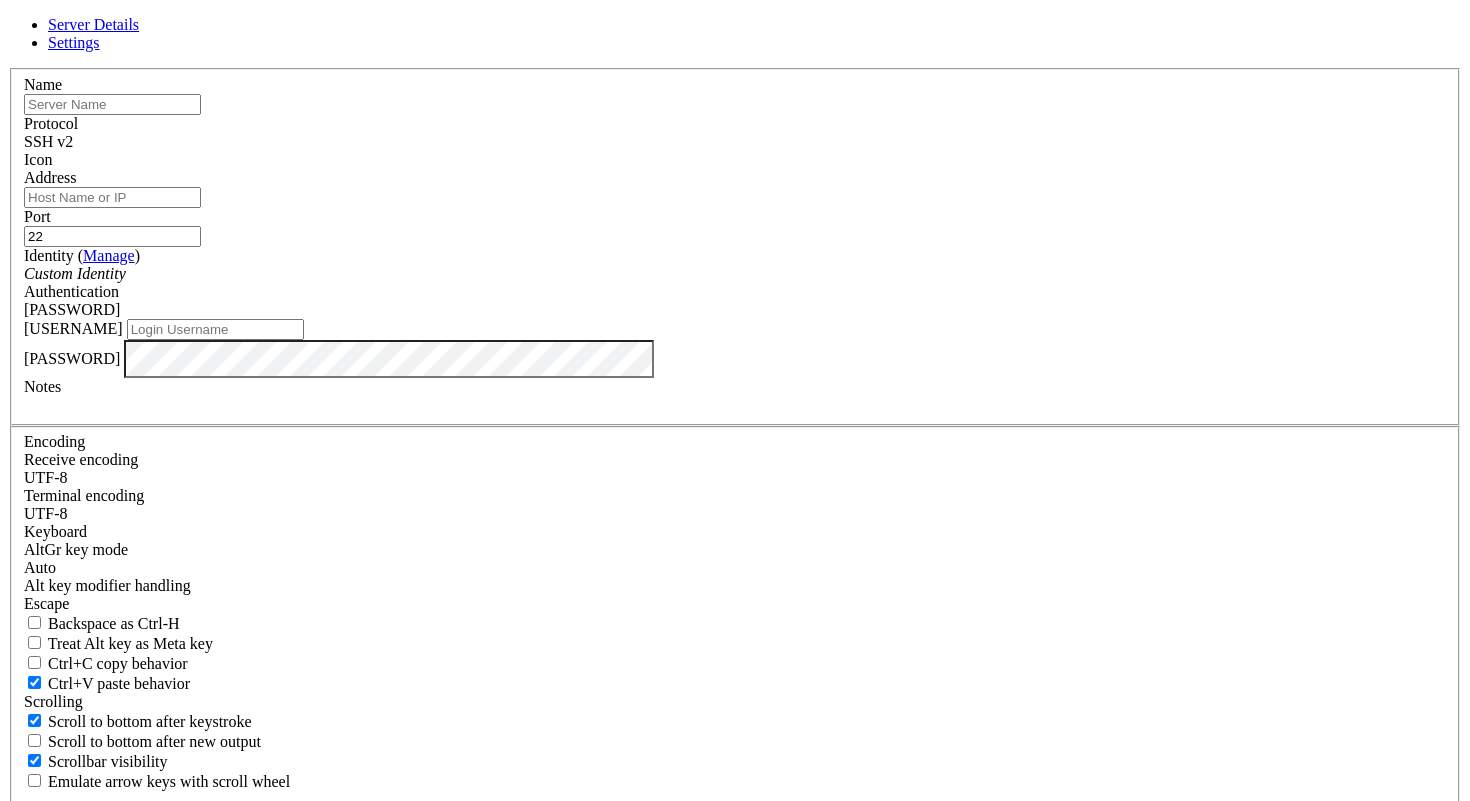 click at bounding box center (112, 104) 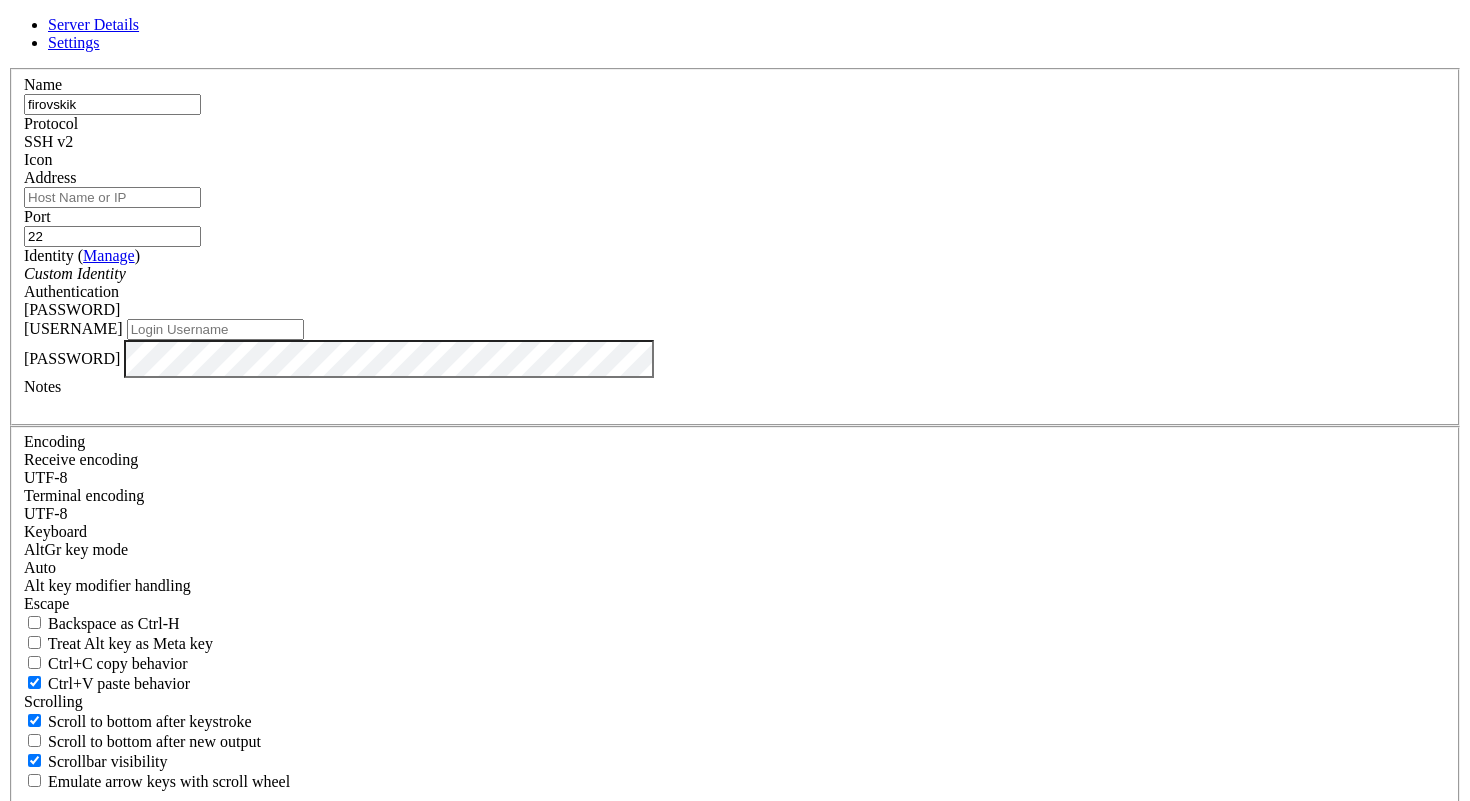 type on "firovskik" 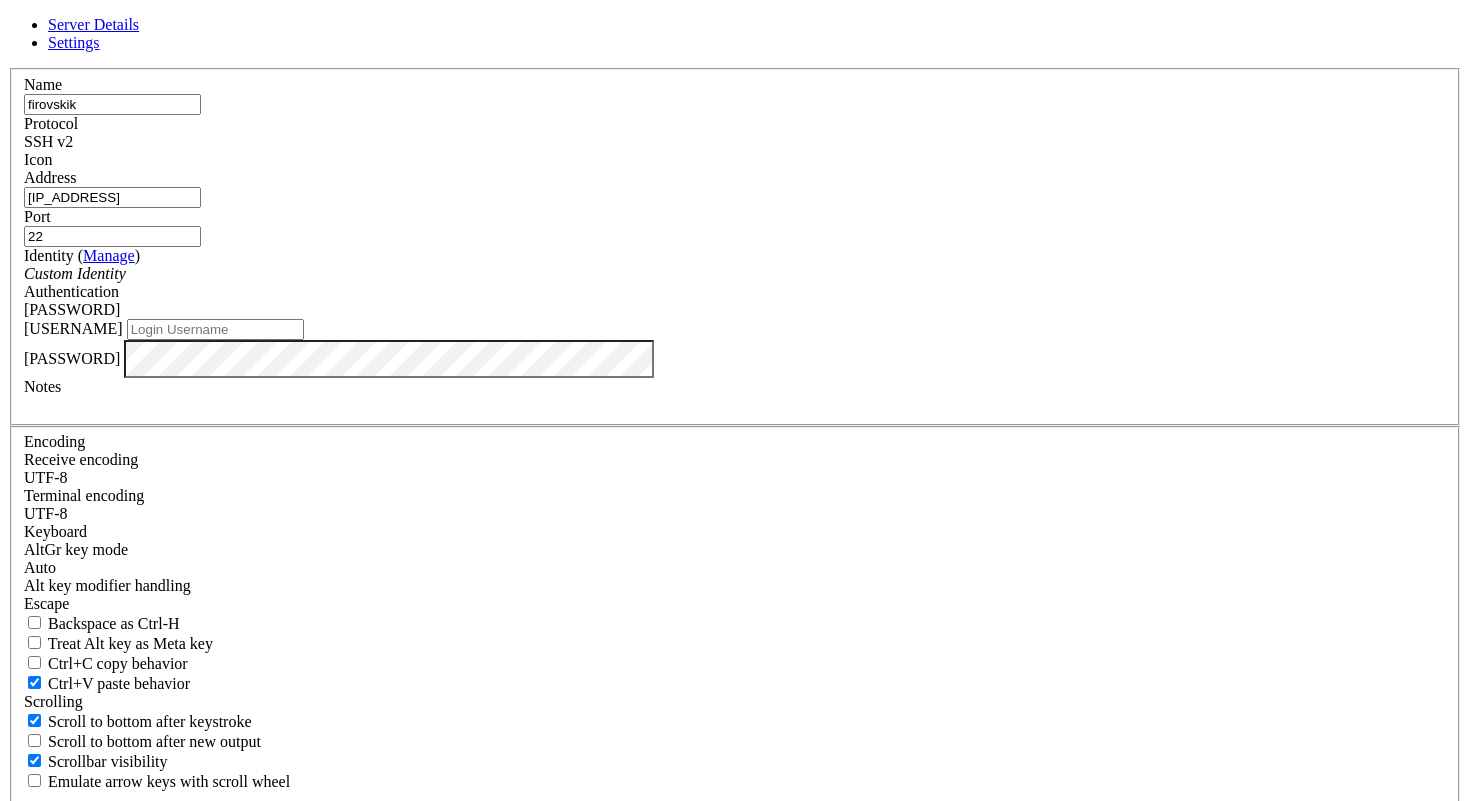 type on "34.89.218.97" 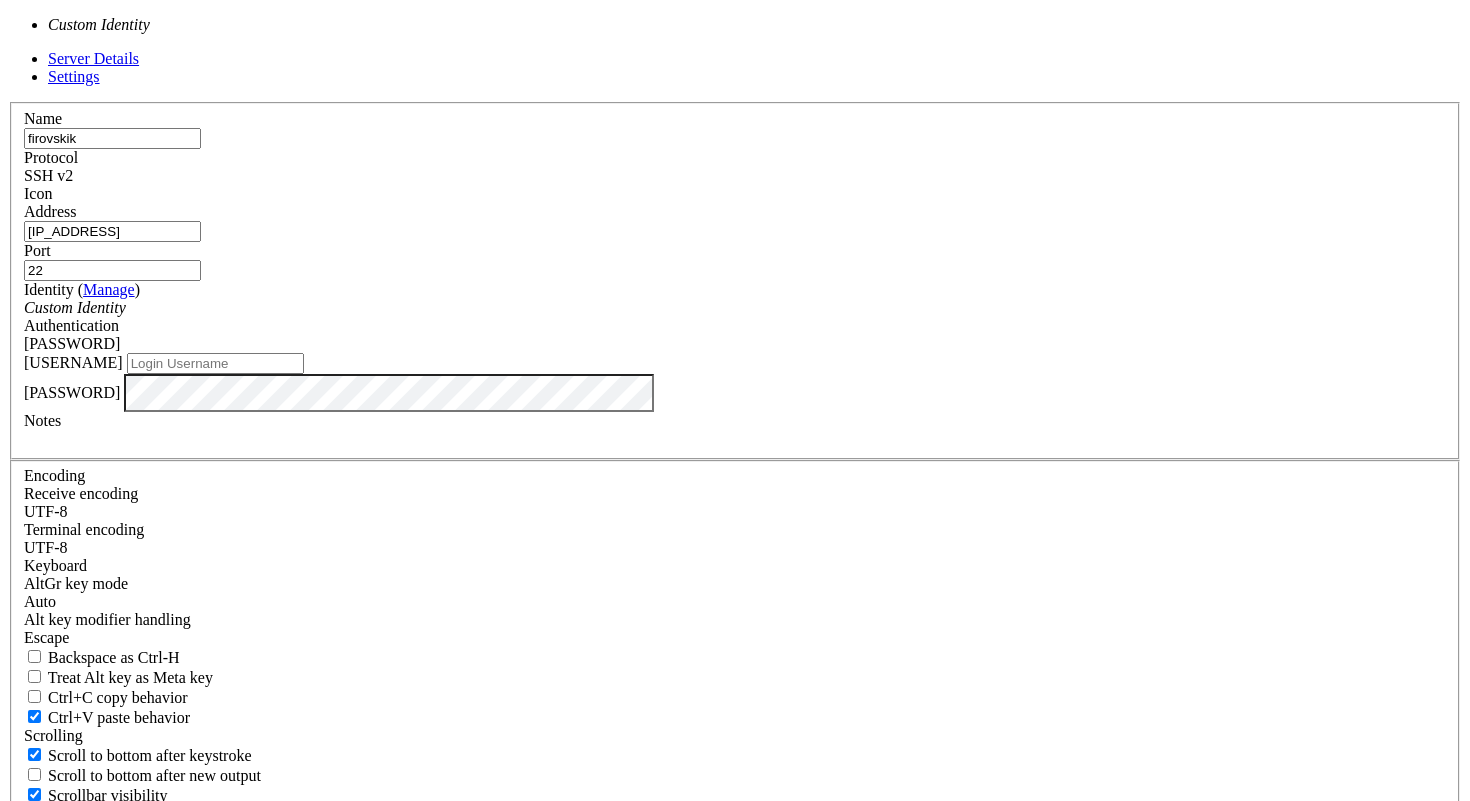 click on "Custom Identity" at bounding box center (735, 308) 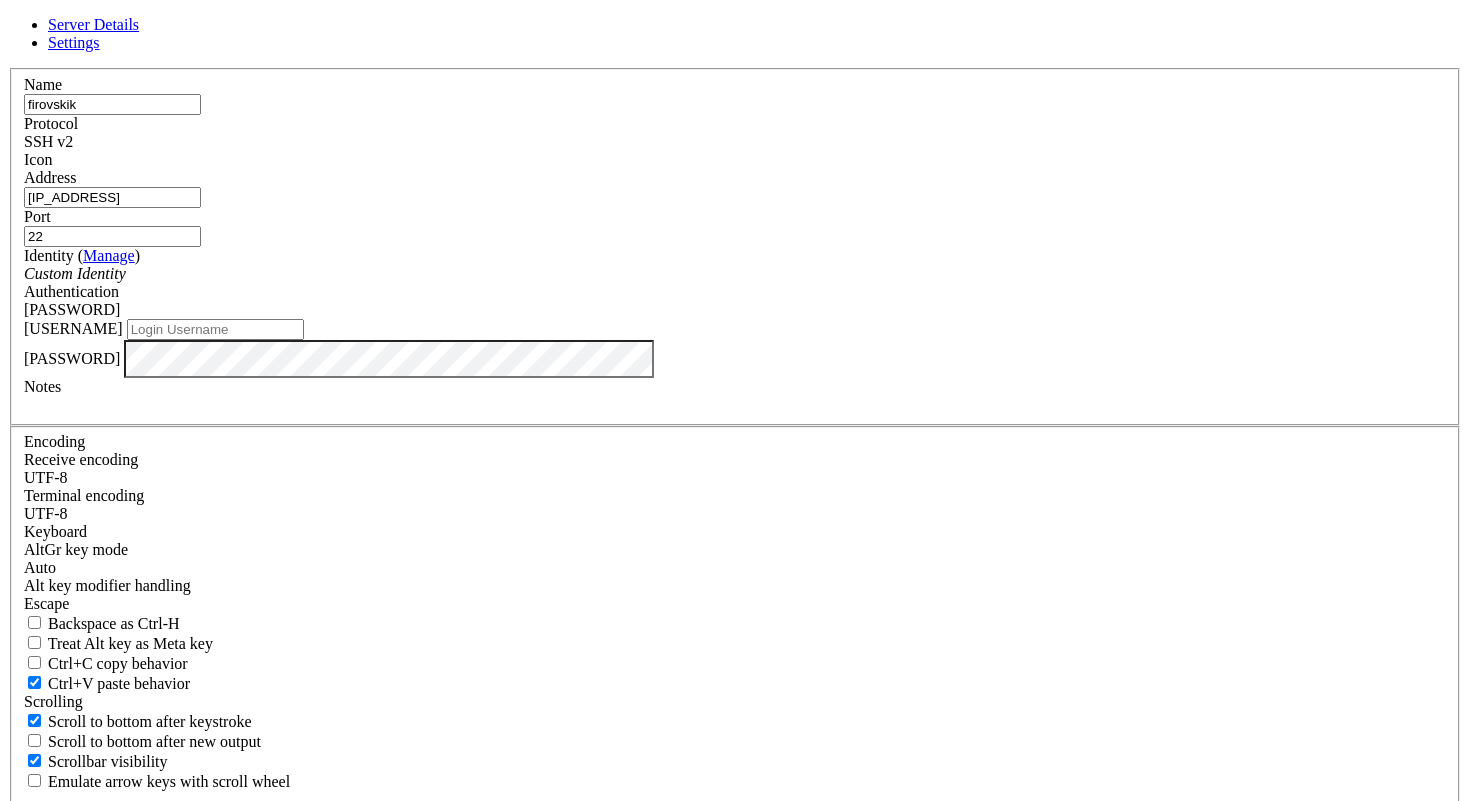 click on "Password" at bounding box center [735, 310] 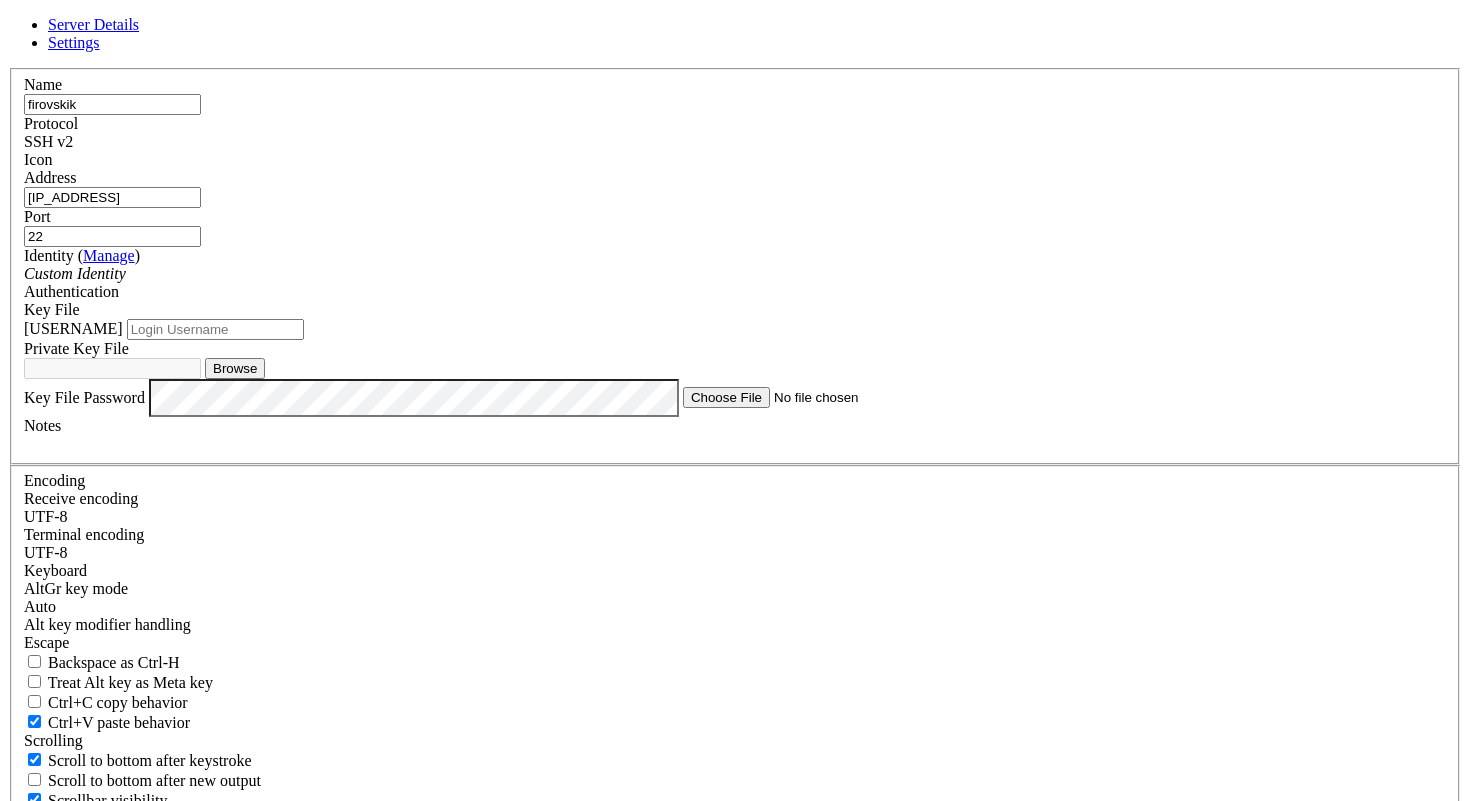 drag, startPoint x: 612, startPoint y: 185, endPoint x: 436, endPoint y: 182, distance: 176.02557 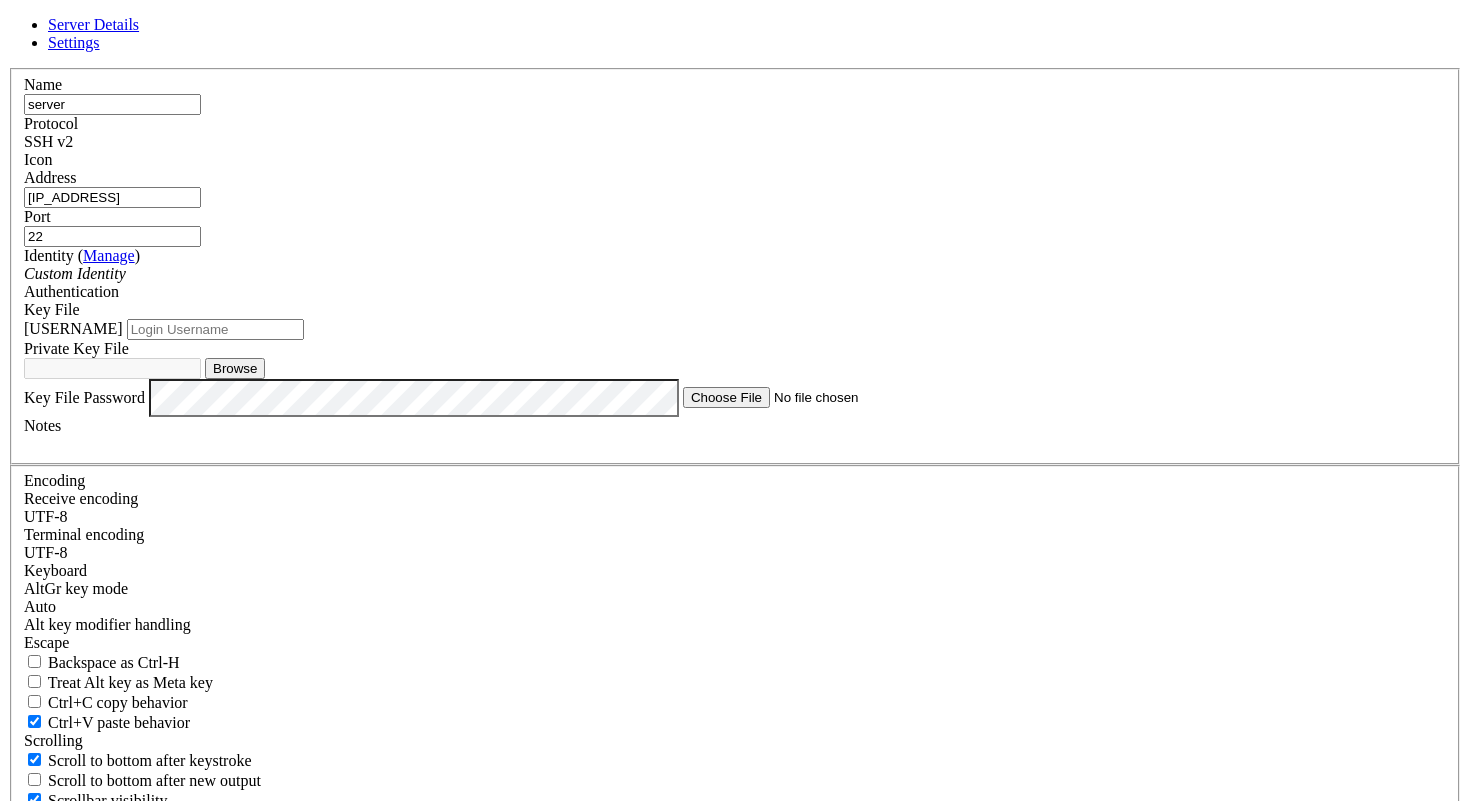 type on "server" 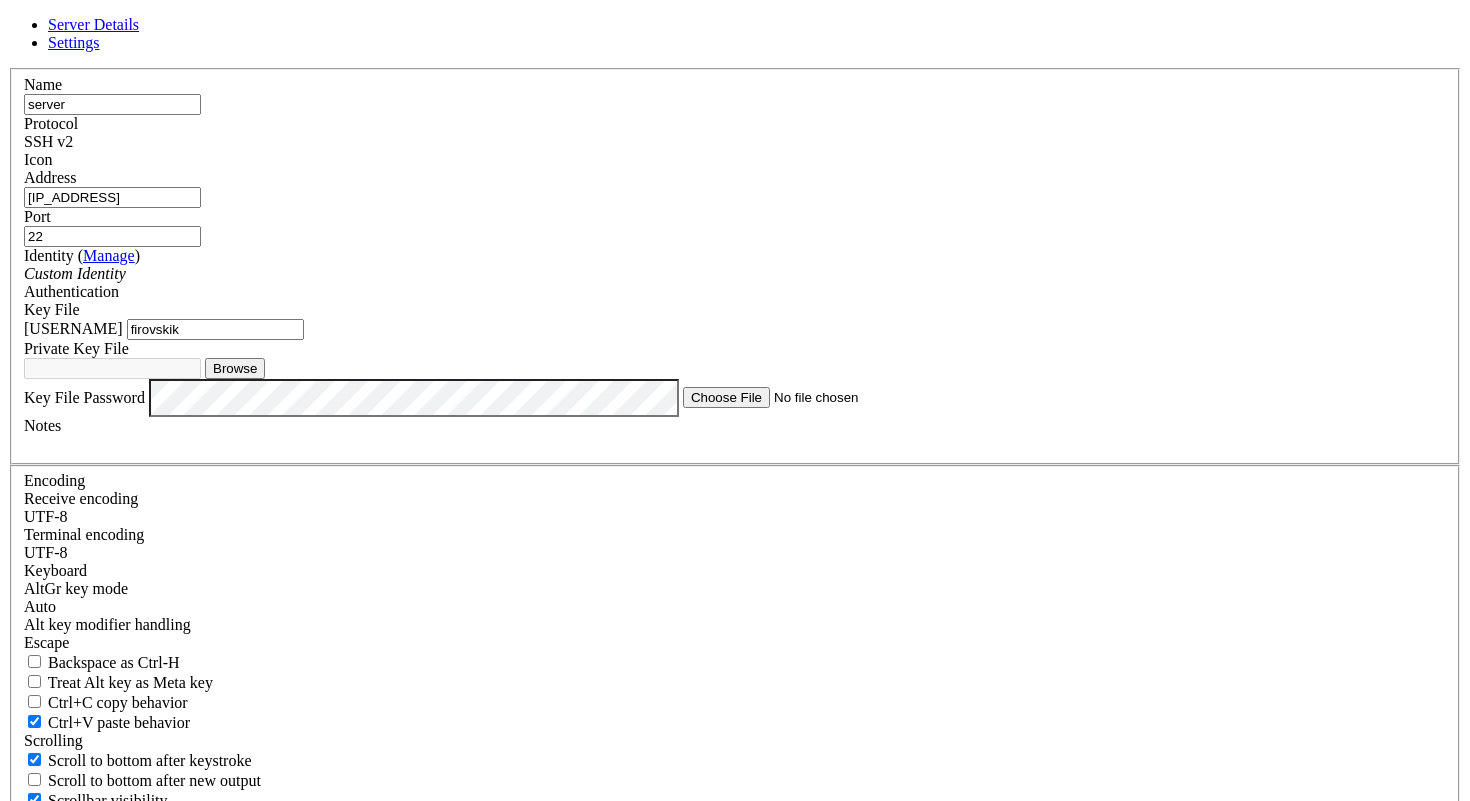 type on "firovskik" 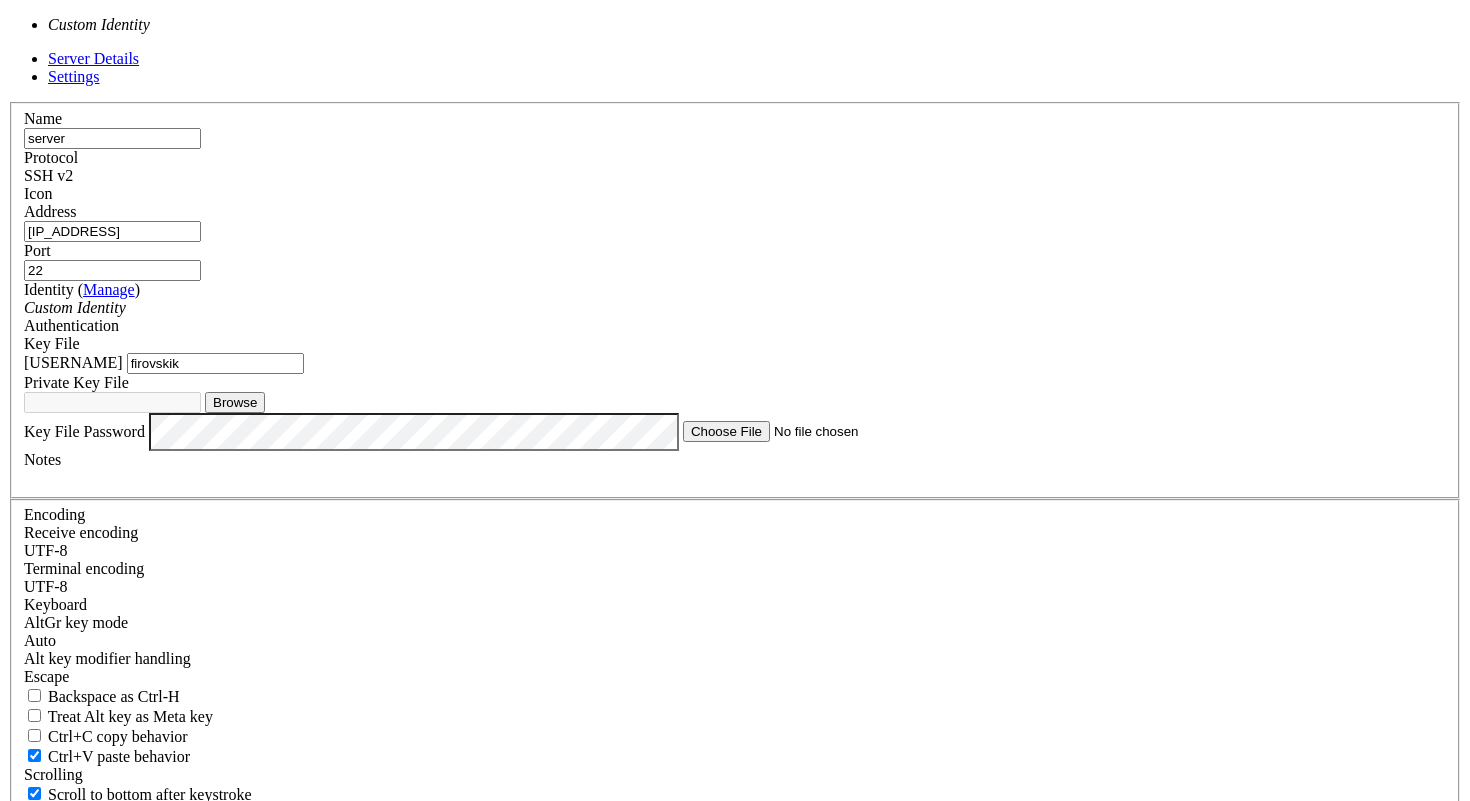 click on "Custom Identity" at bounding box center [735, 308] 